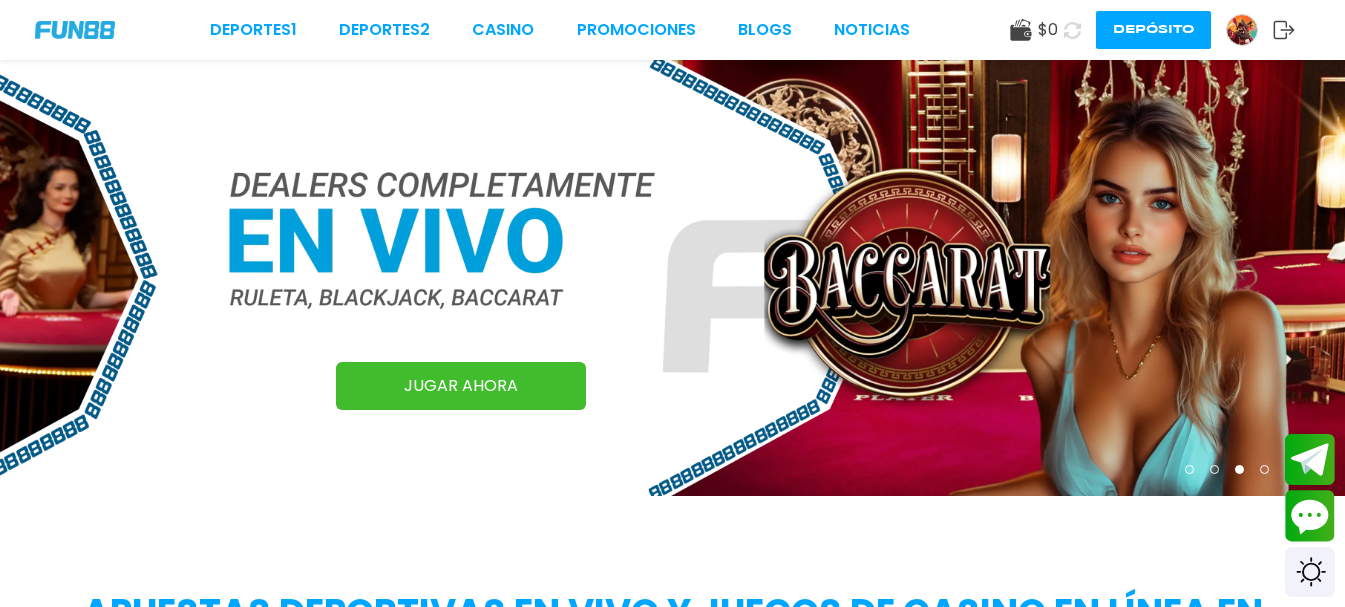 scroll, scrollTop: 0, scrollLeft: 0, axis: both 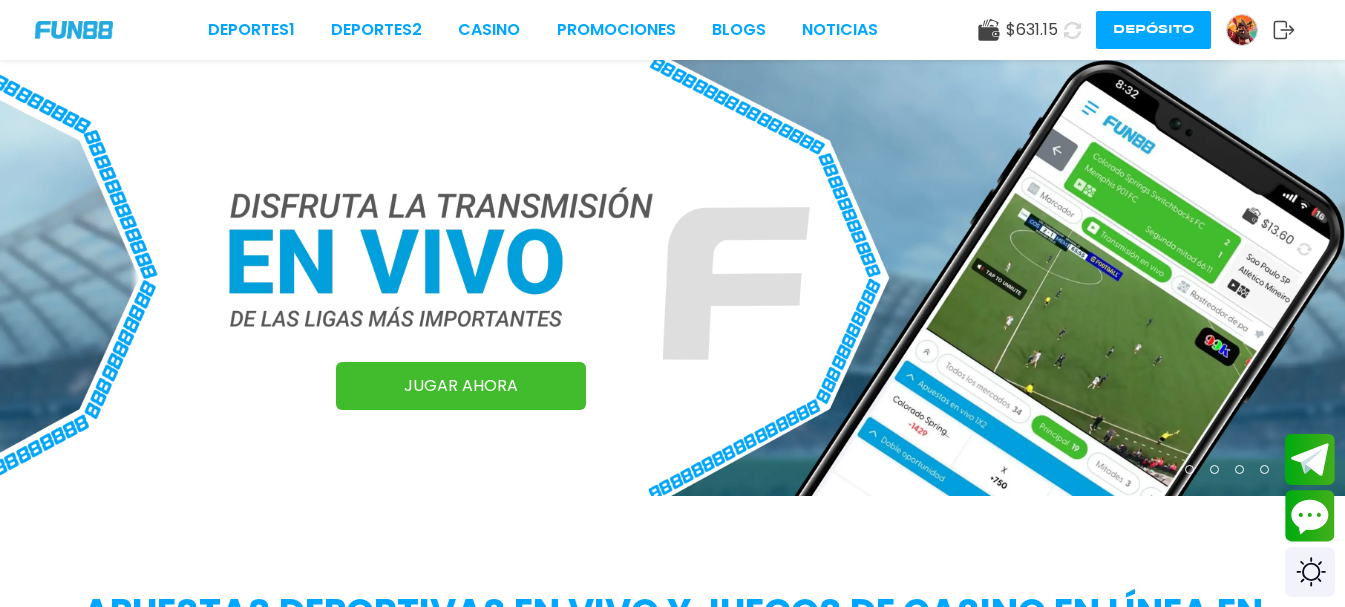 click at bounding box center (1242, 30) 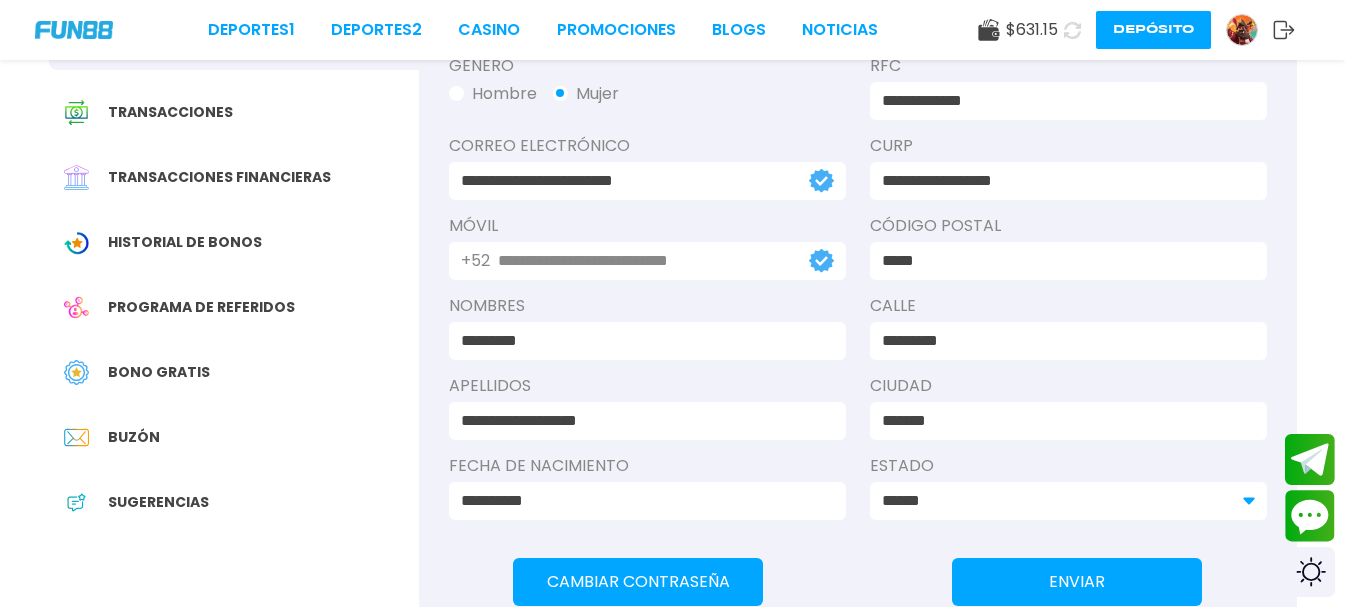 scroll, scrollTop: 160, scrollLeft: 0, axis: vertical 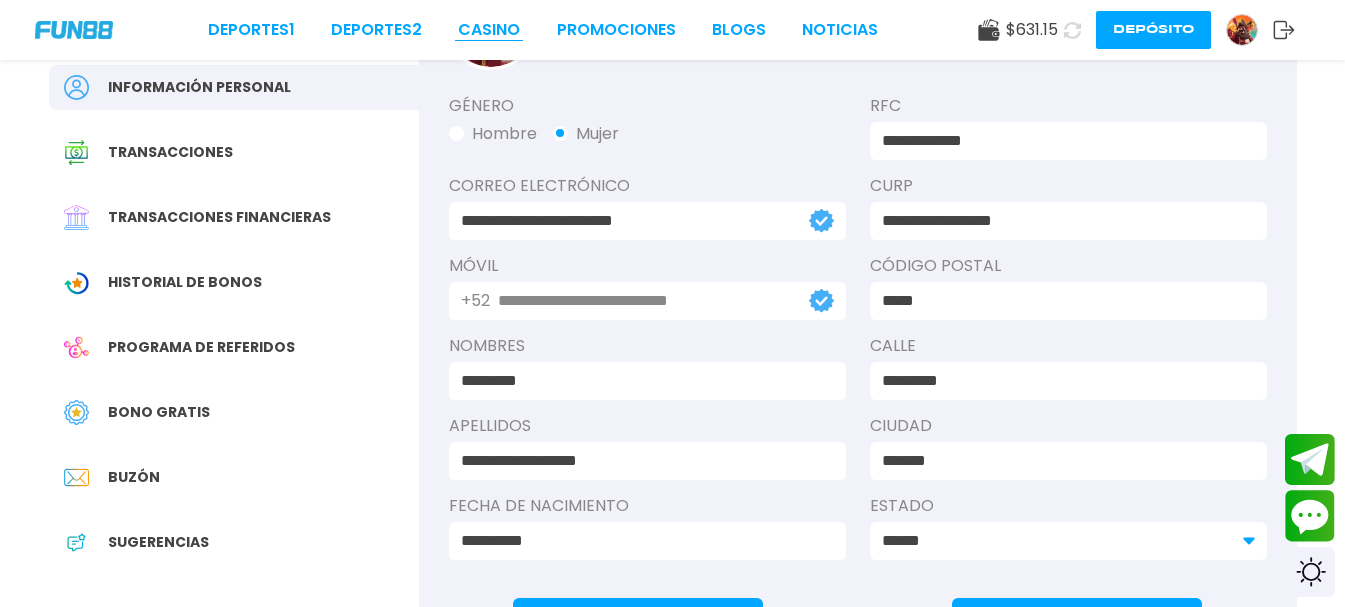click on "CASINO" at bounding box center (489, 30) 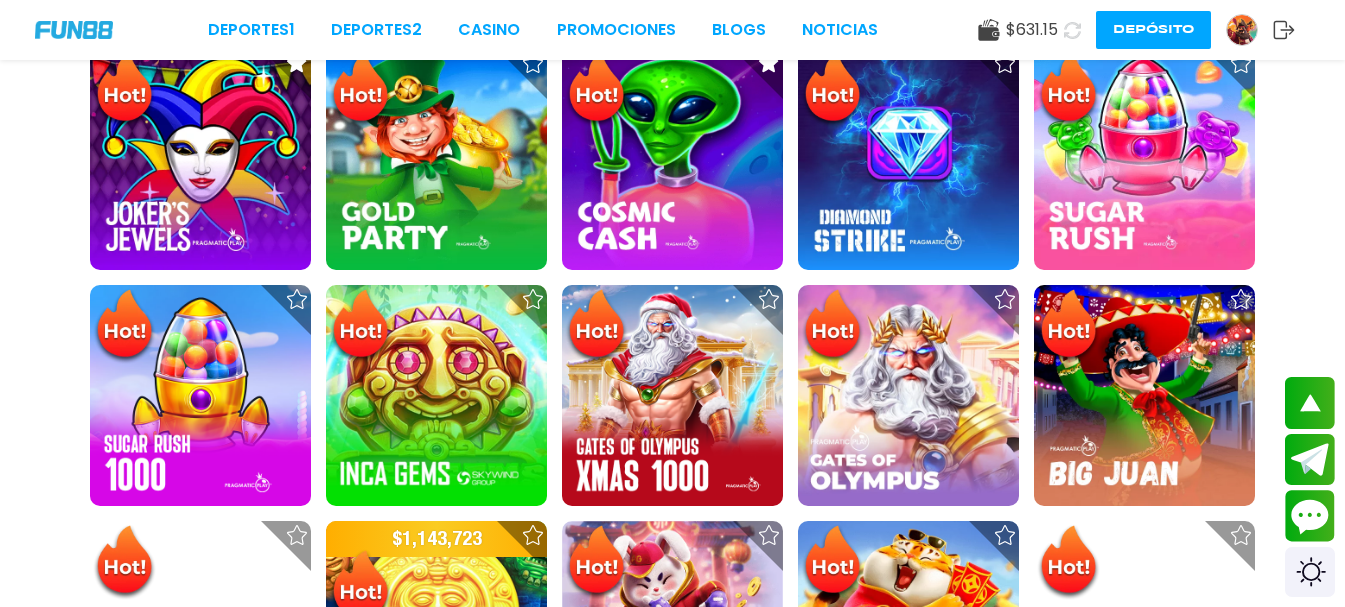 scroll, scrollTop: 640, scrollLeft: 0, axis: vertical 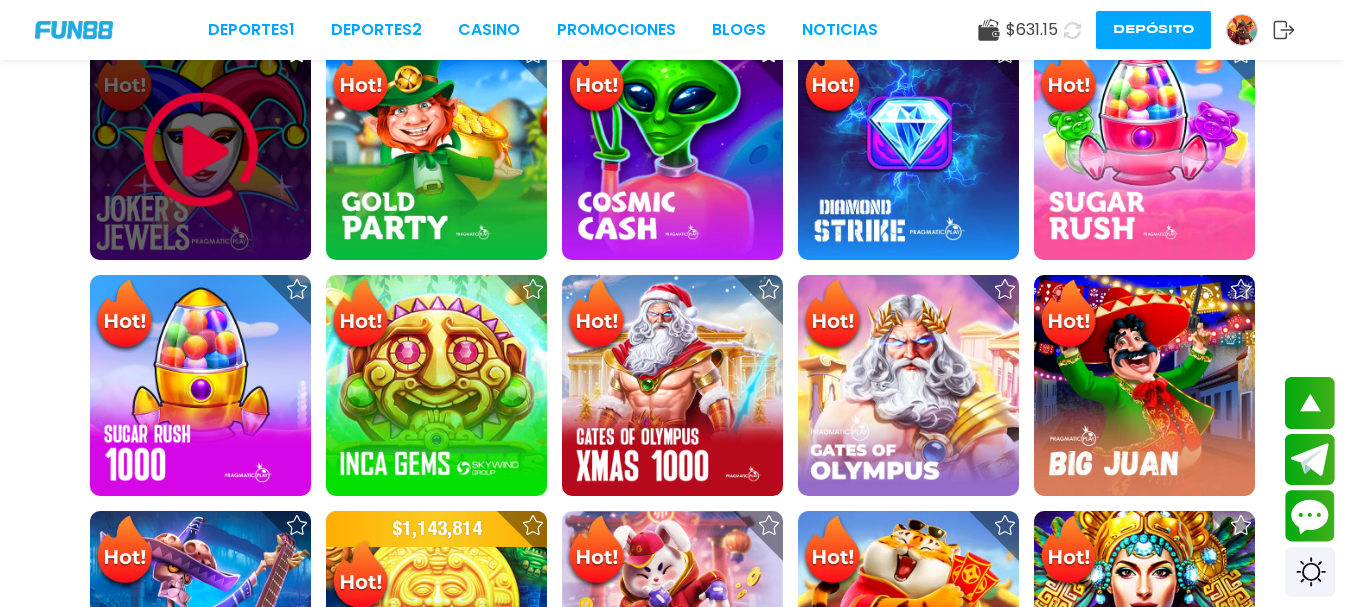click at bounding box center (201, 150) 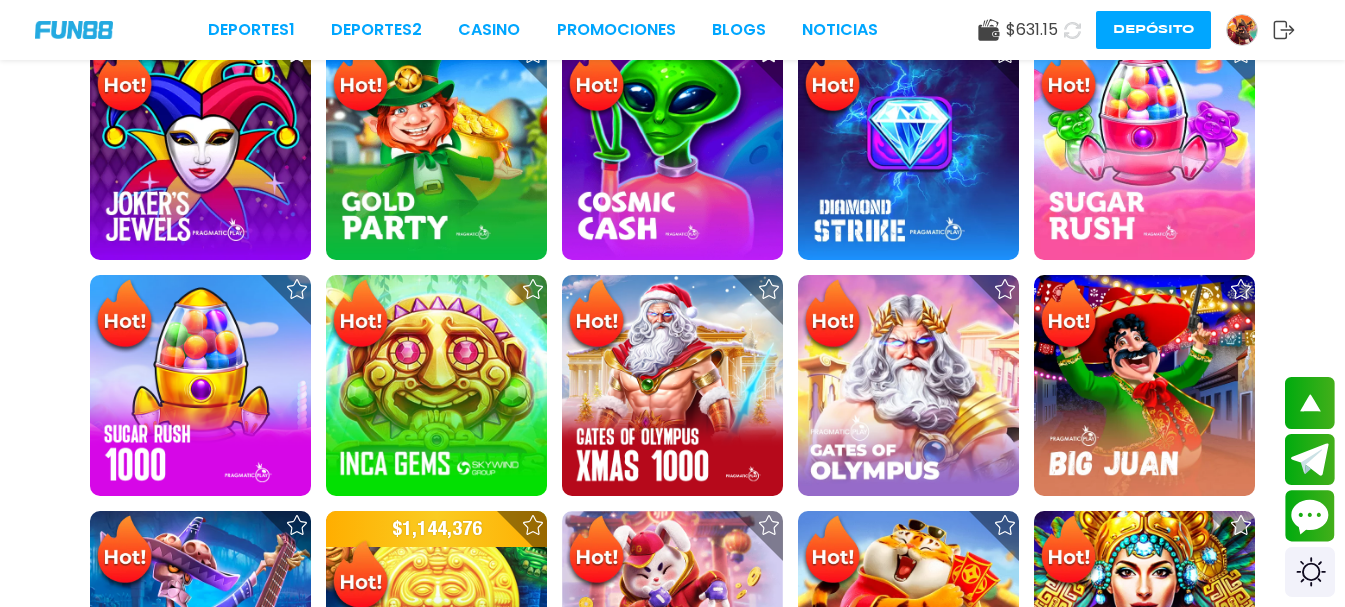 click on "$ 631.15" at bounding box center [1032, 30] 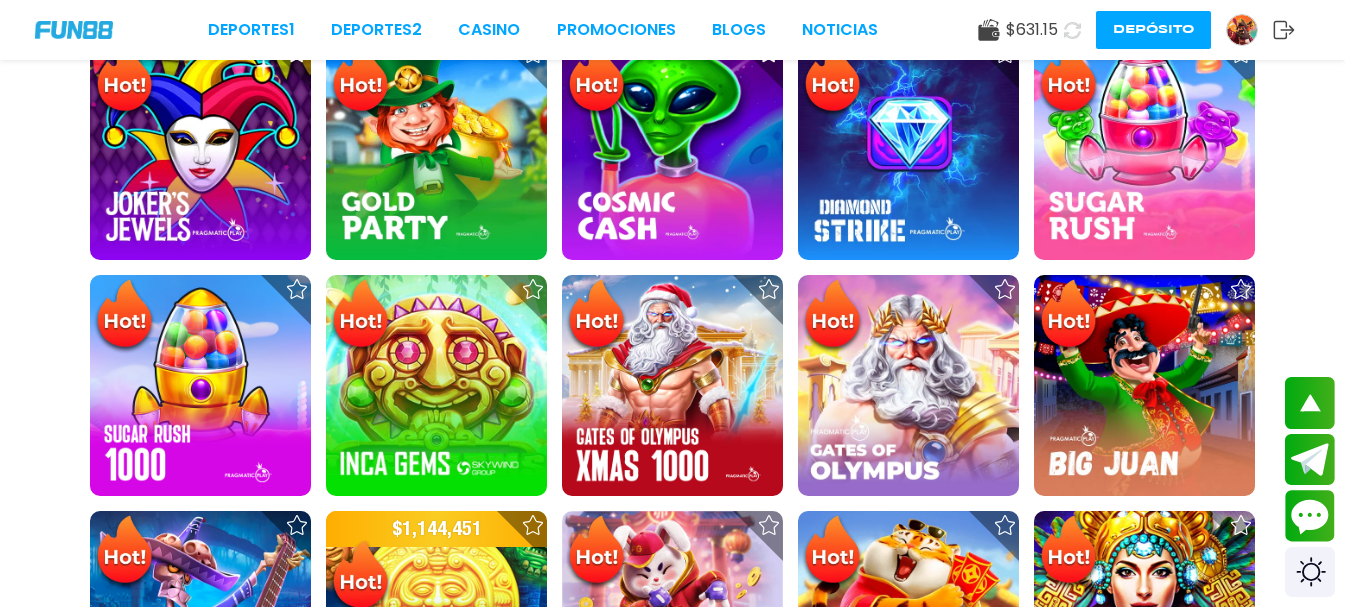click 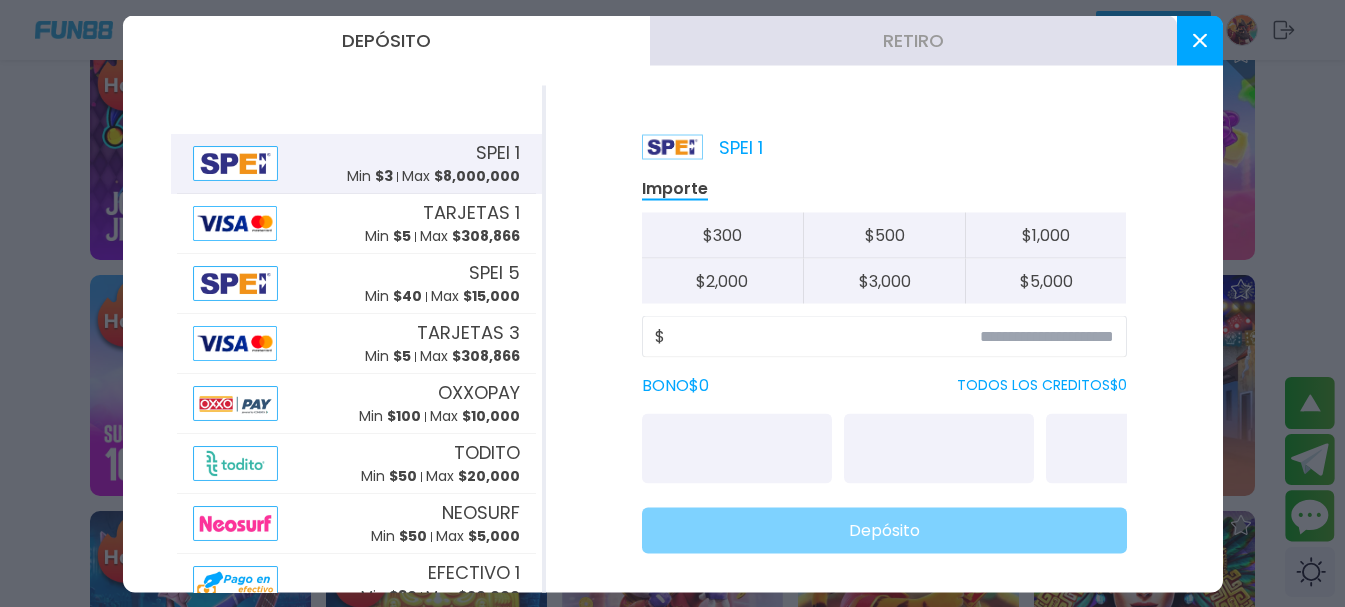click on "Retiro" at bounding box center [913, 40] 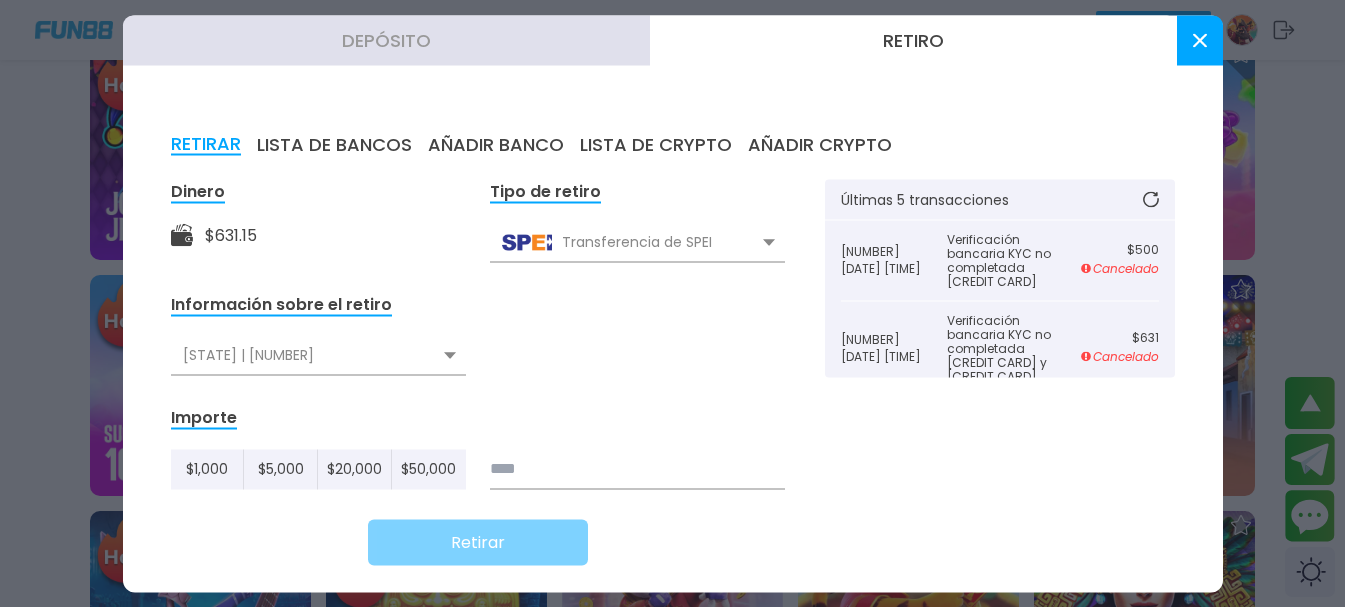 click 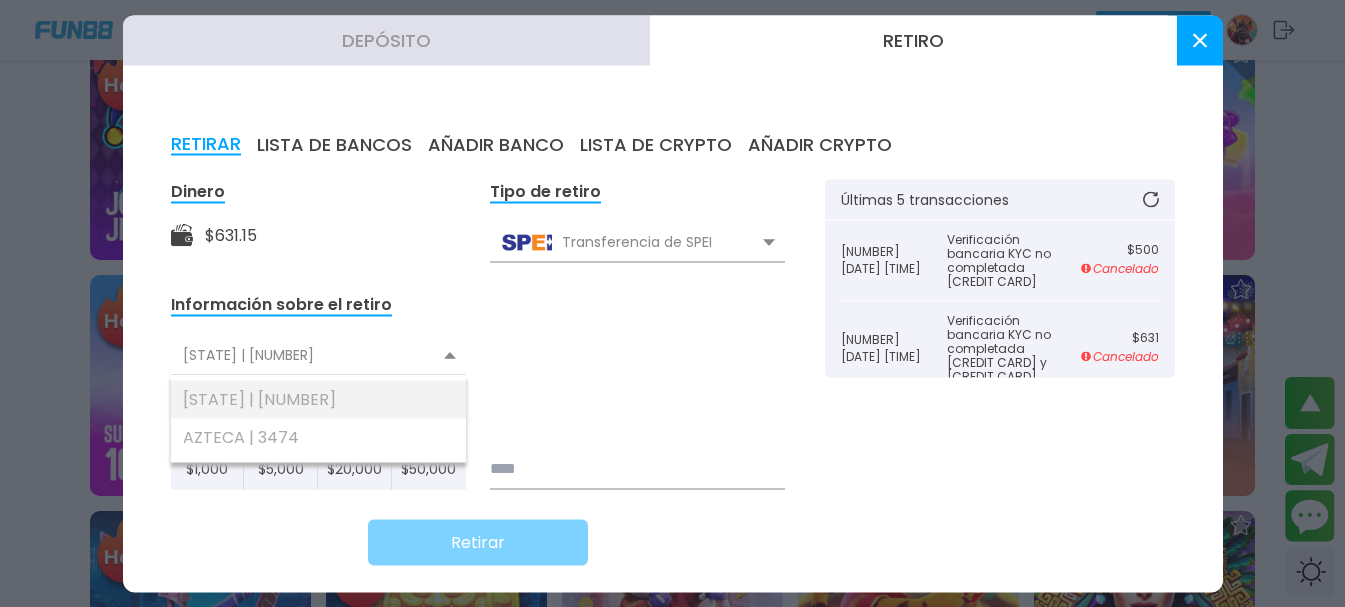 click on "[STATE] | [NUMBER]" at bounding box center (318, 399) 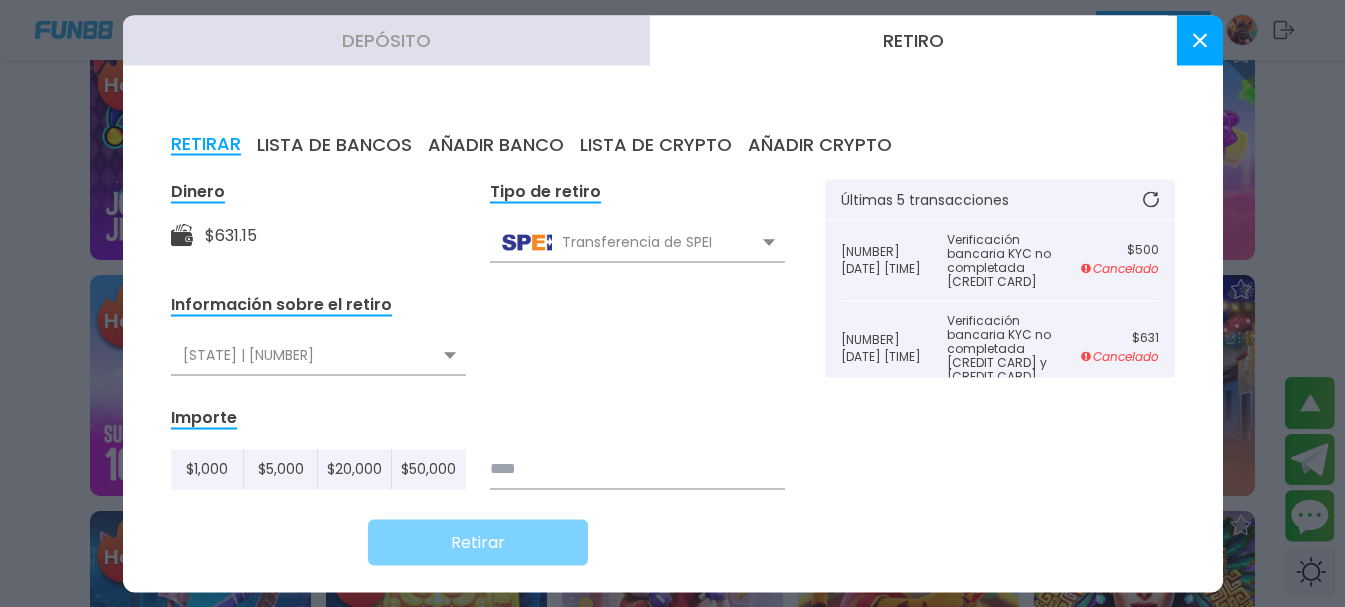 click at bounding box center [637, 469] 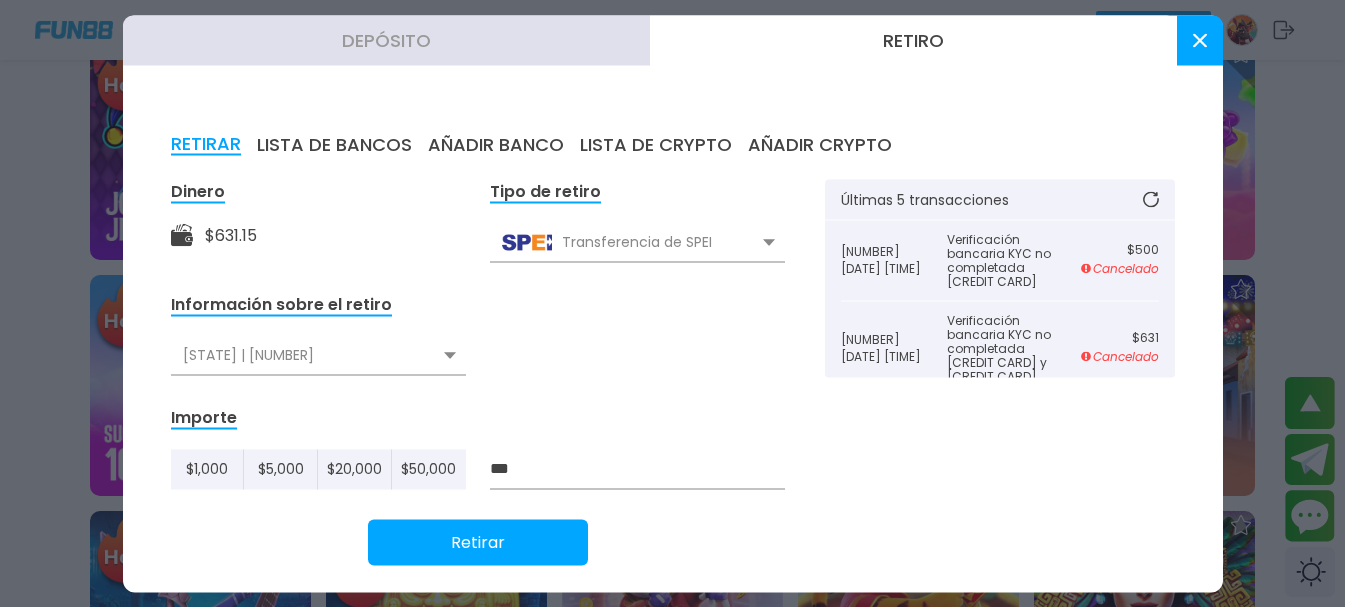 type on "***" 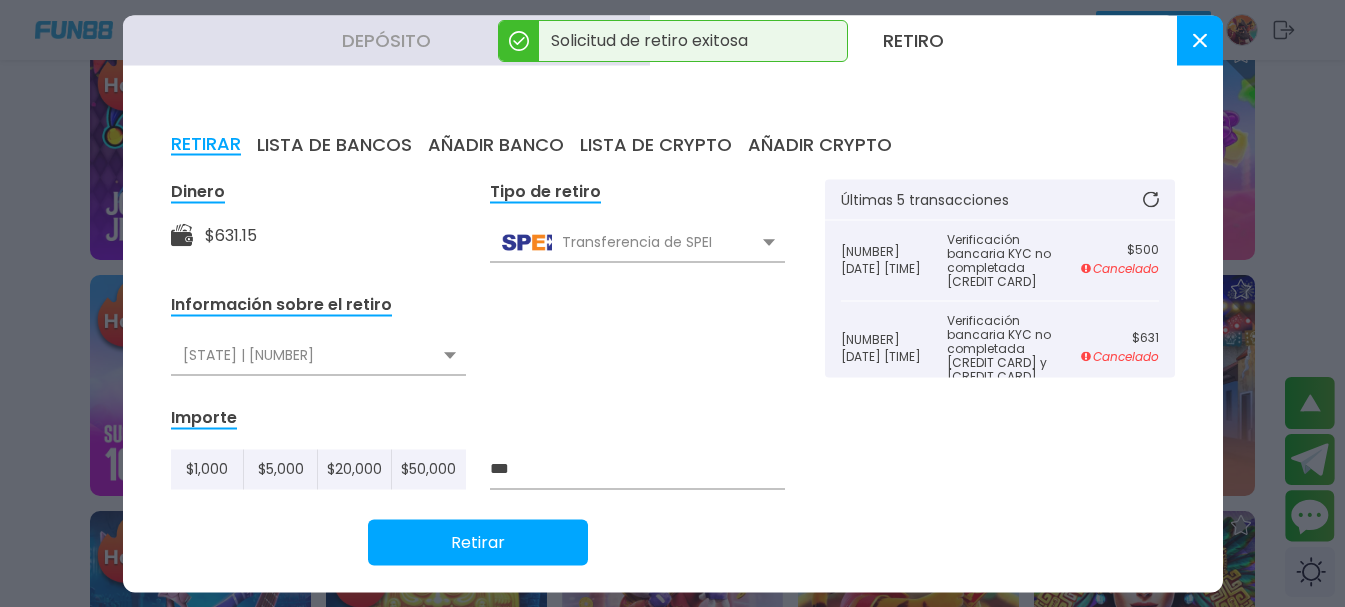 click on "Retirar" at bounding box center [478, 542] 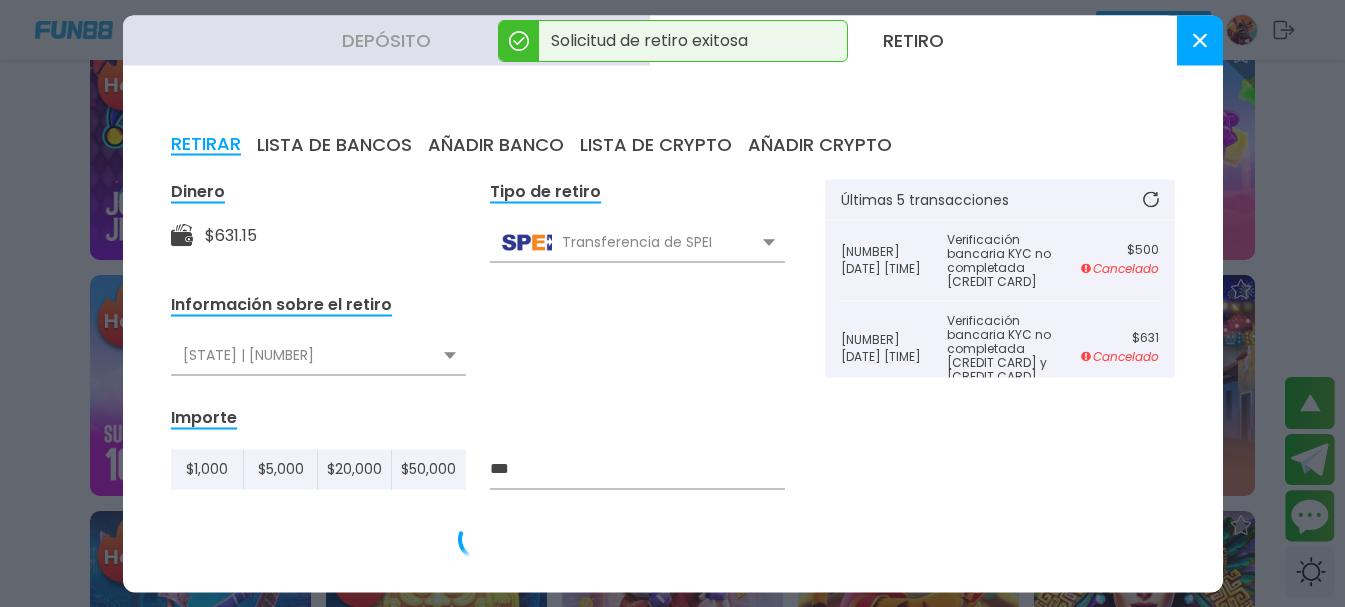 click at bounding box center (478, 539) 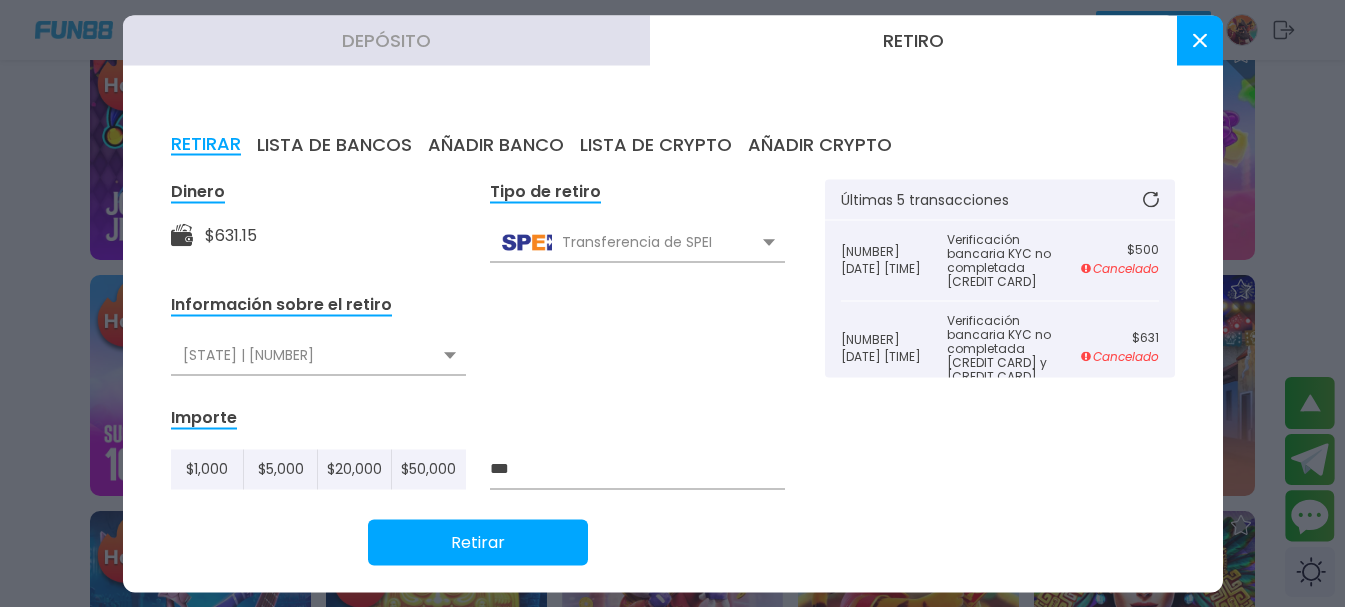 click 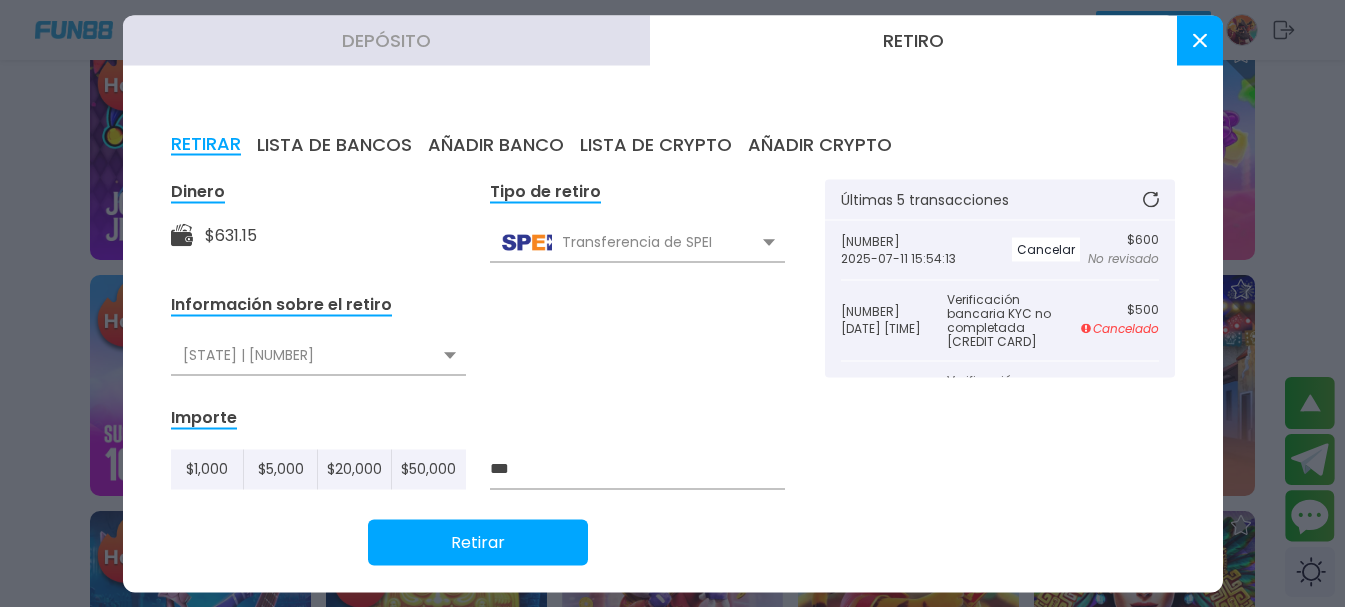 click 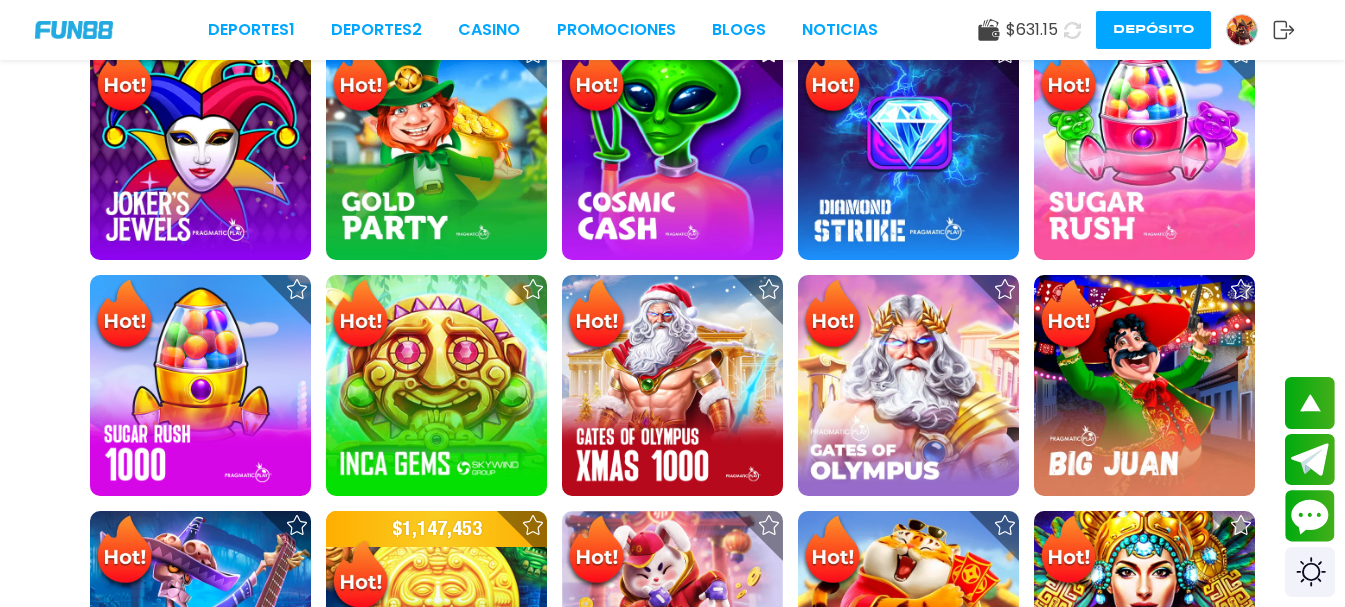 click 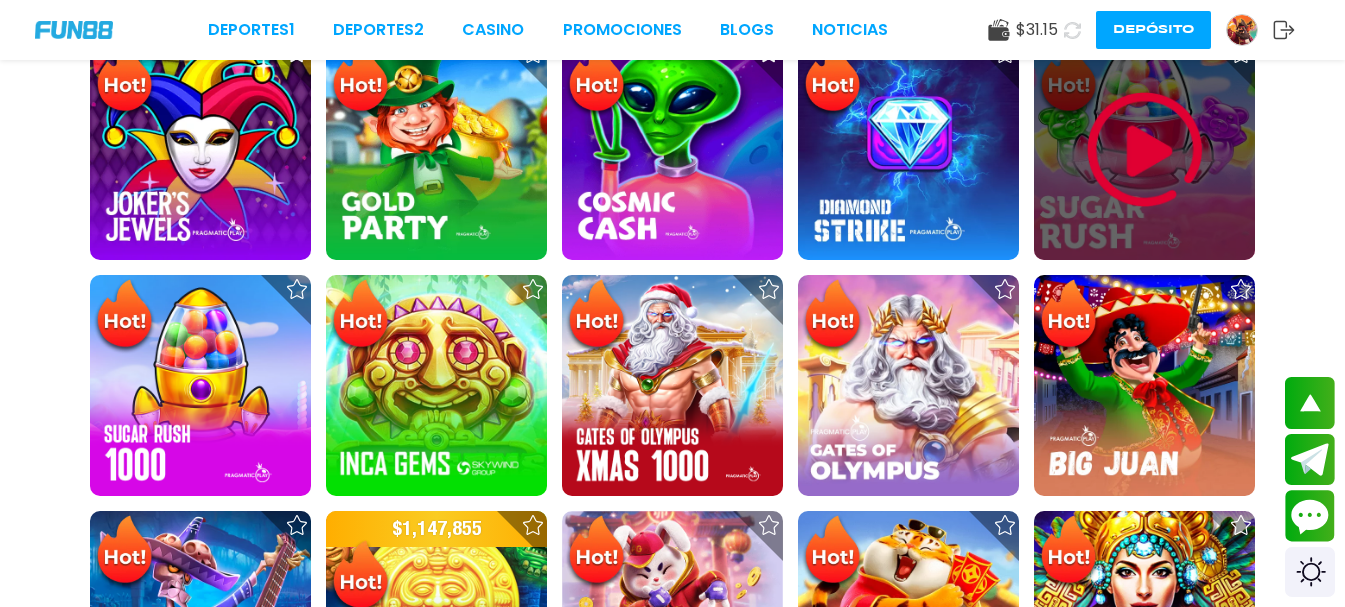 click at bounding box center (1145, 150) 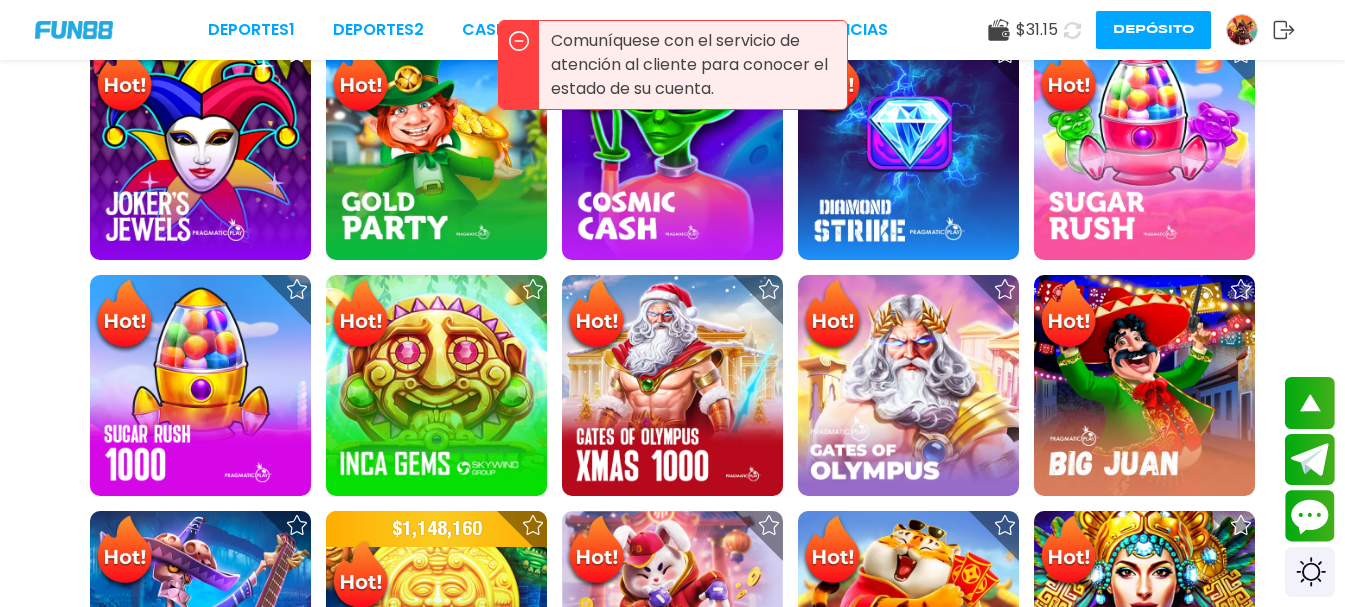 click 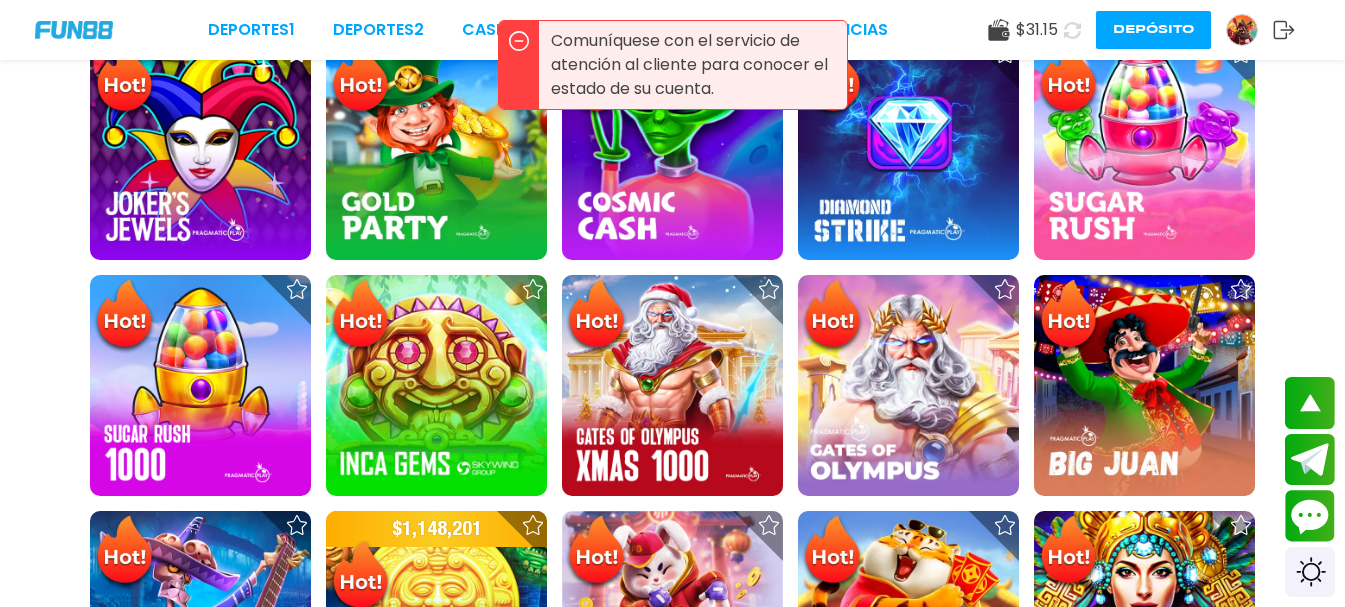 click 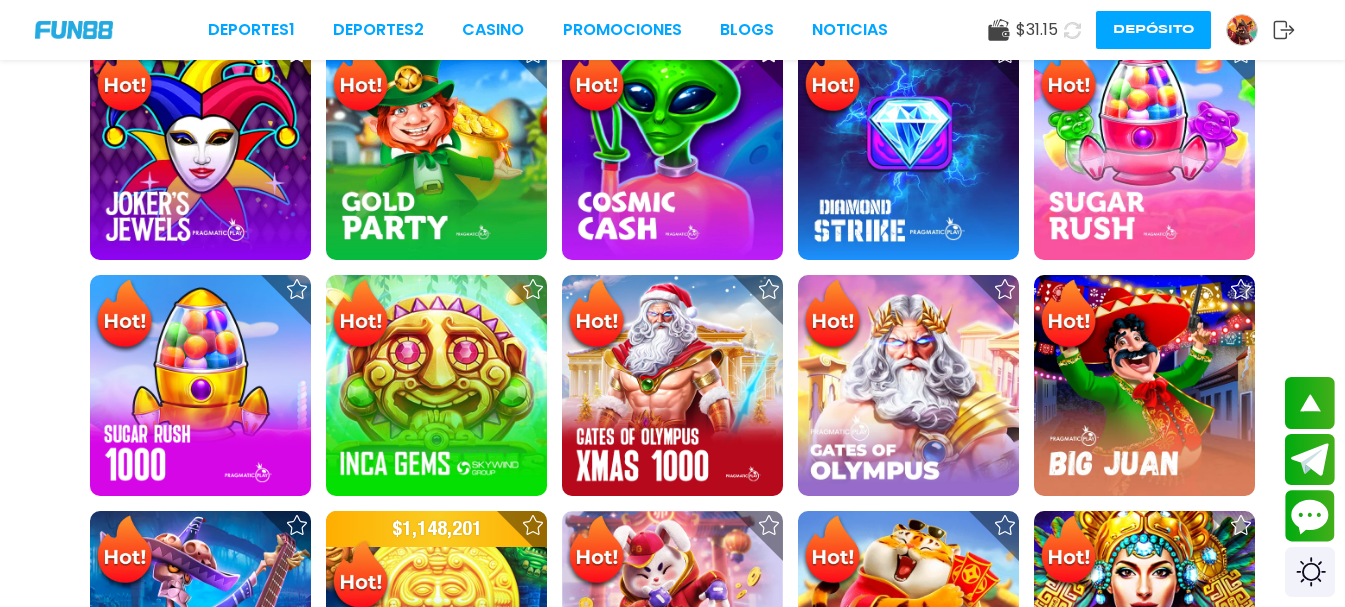 click 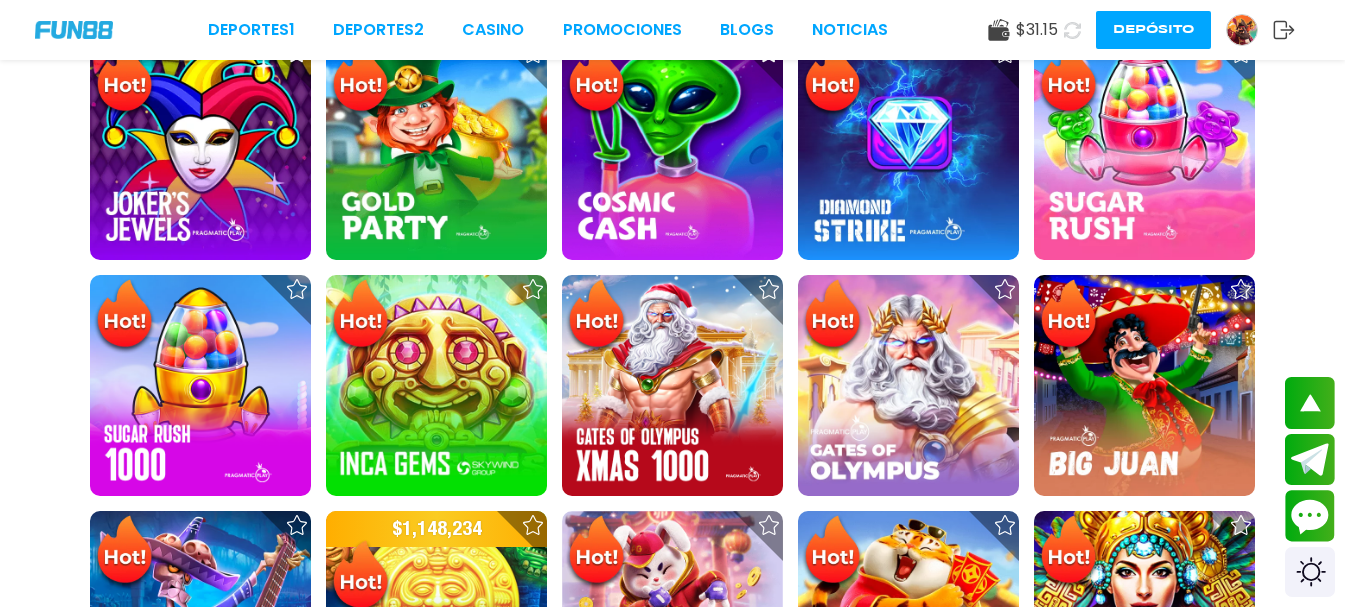 click 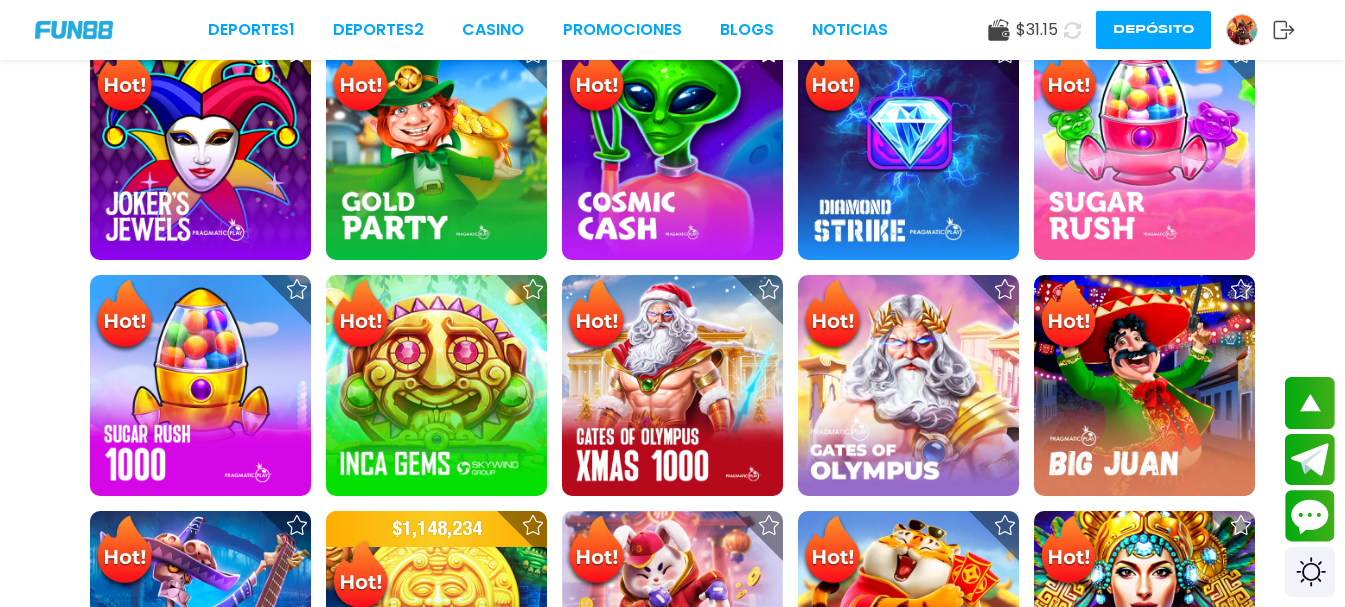 click 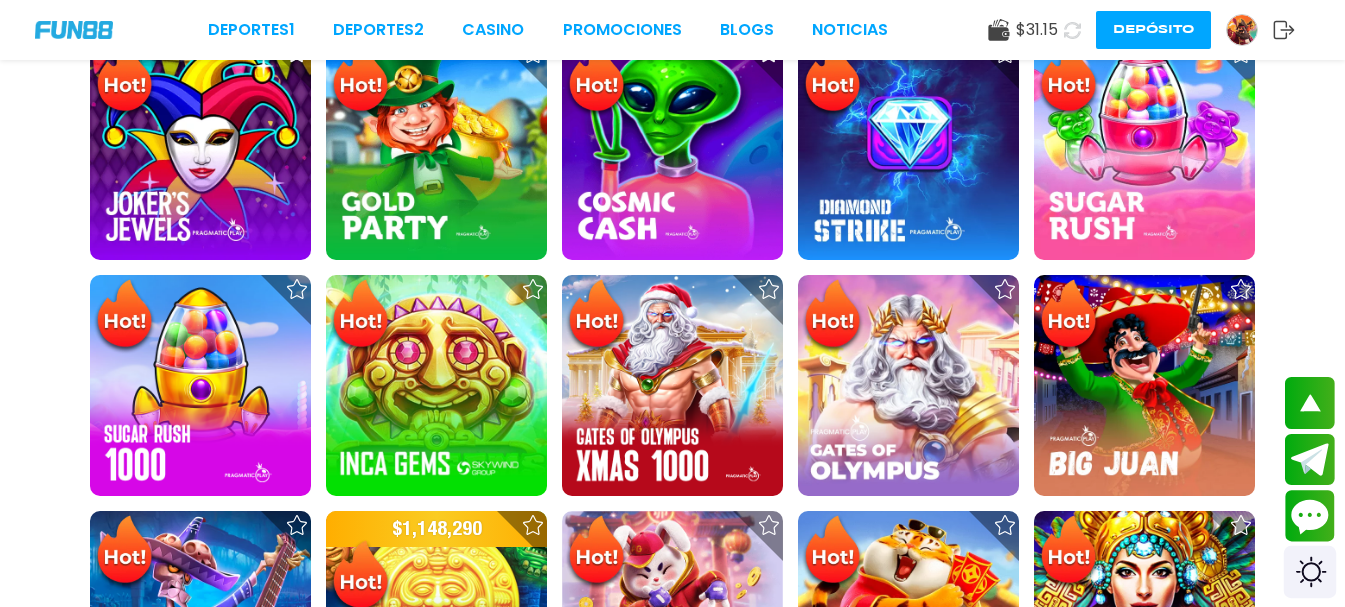 click at bounding box center [1310, 572] 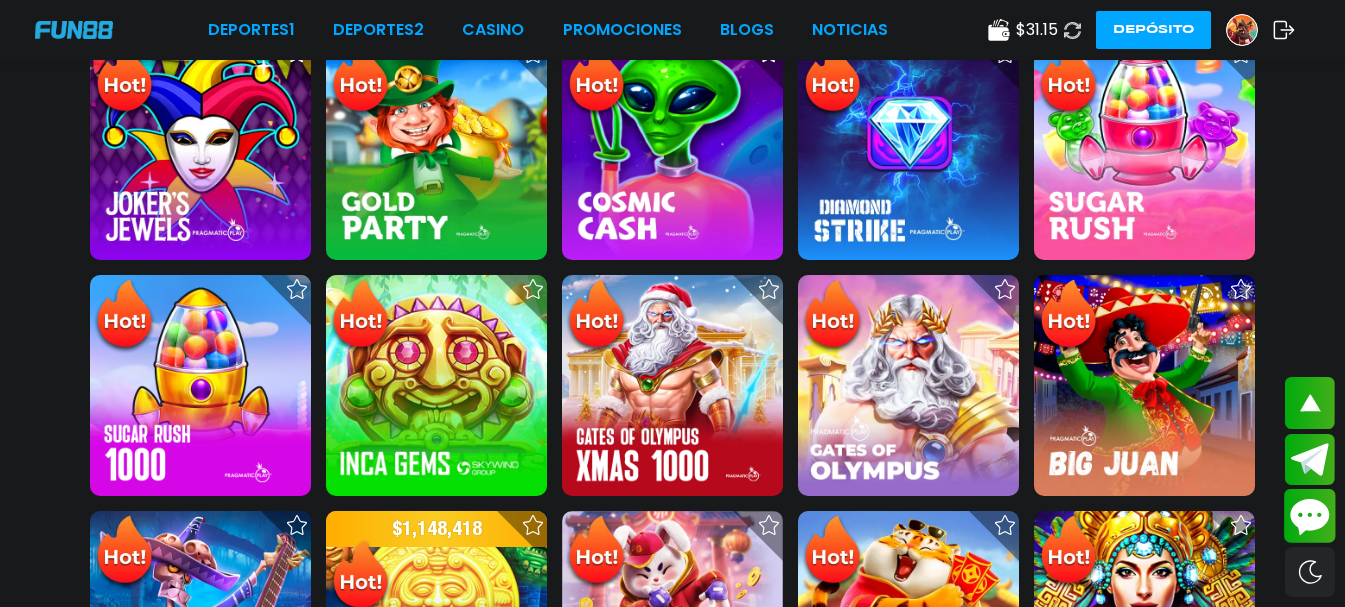 click at bounding box center (1310, 516) 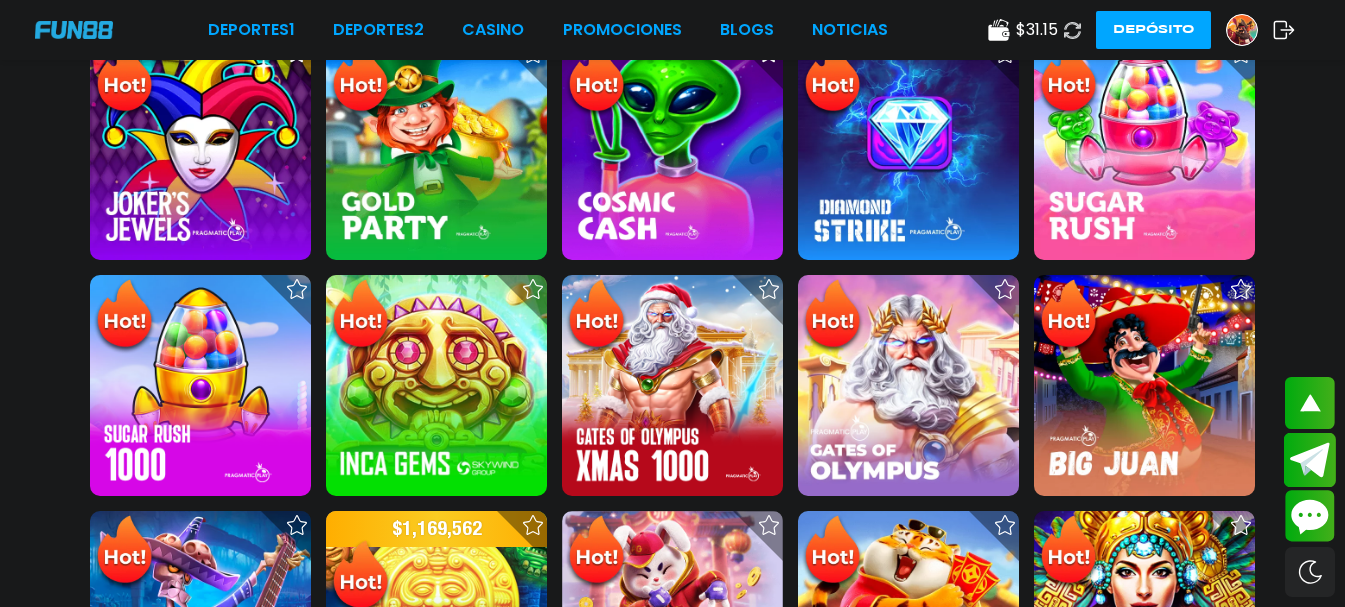 click at bounding box center (1310, 459) 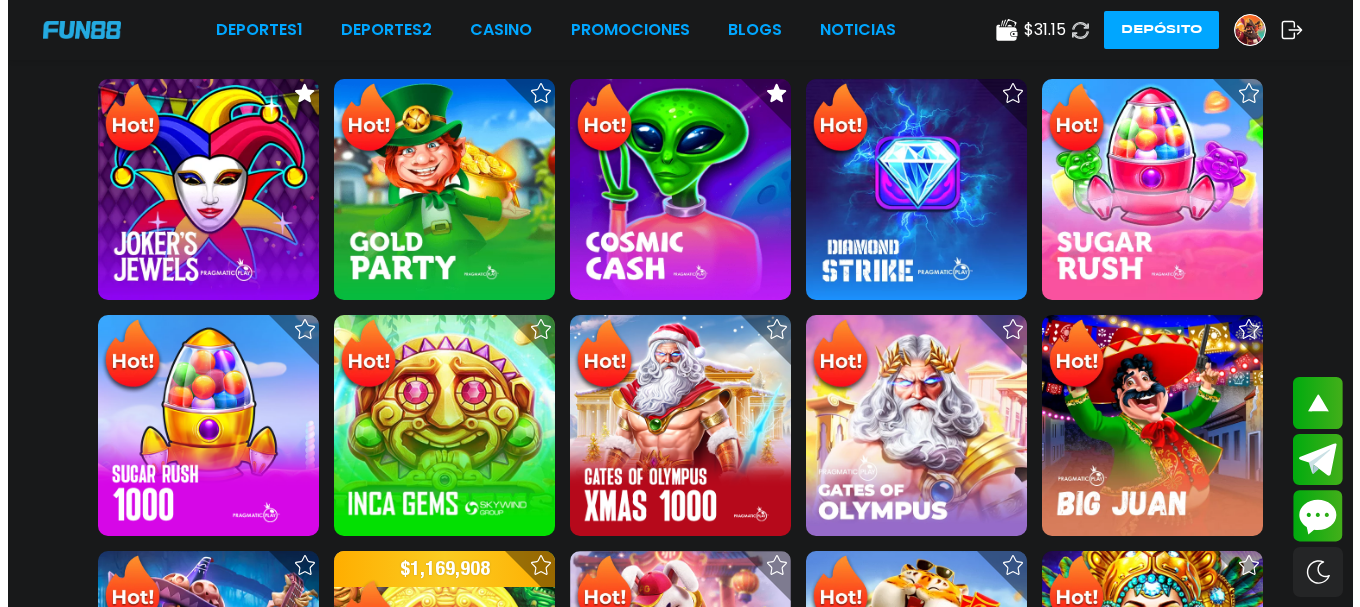 scroll, scrollTop: 560, scrollLeft: 0, axis: vertical 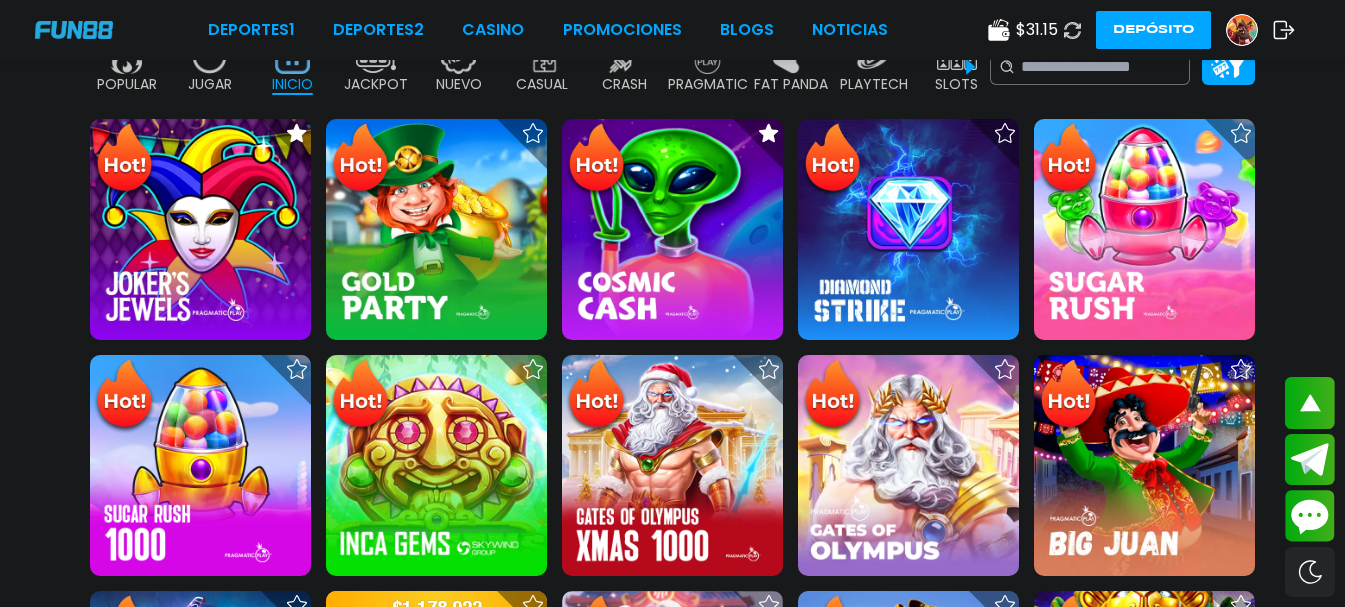 click 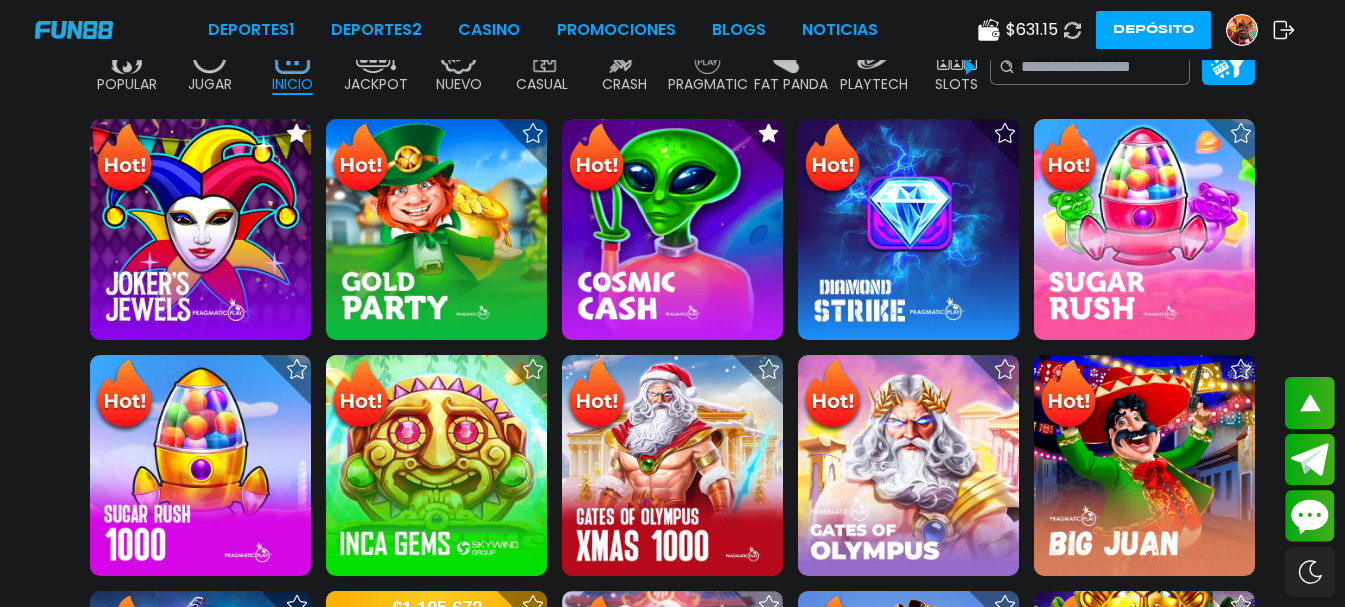 click 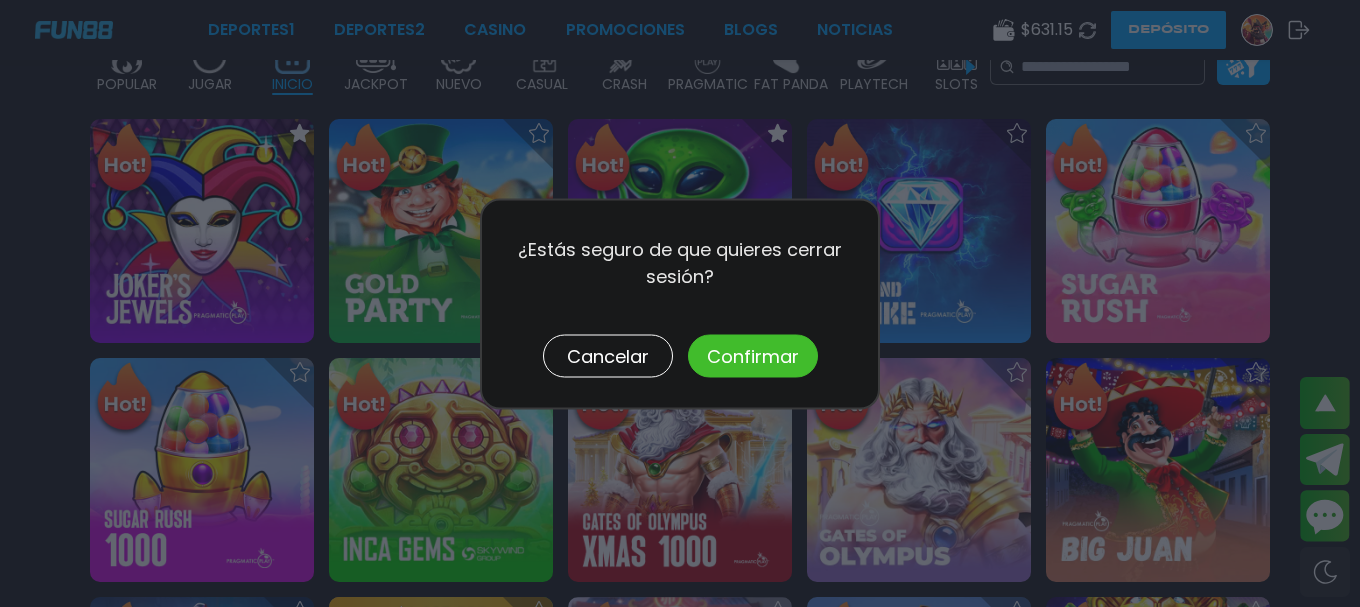 click on "Confirmar" at bounding box center [753, 355] 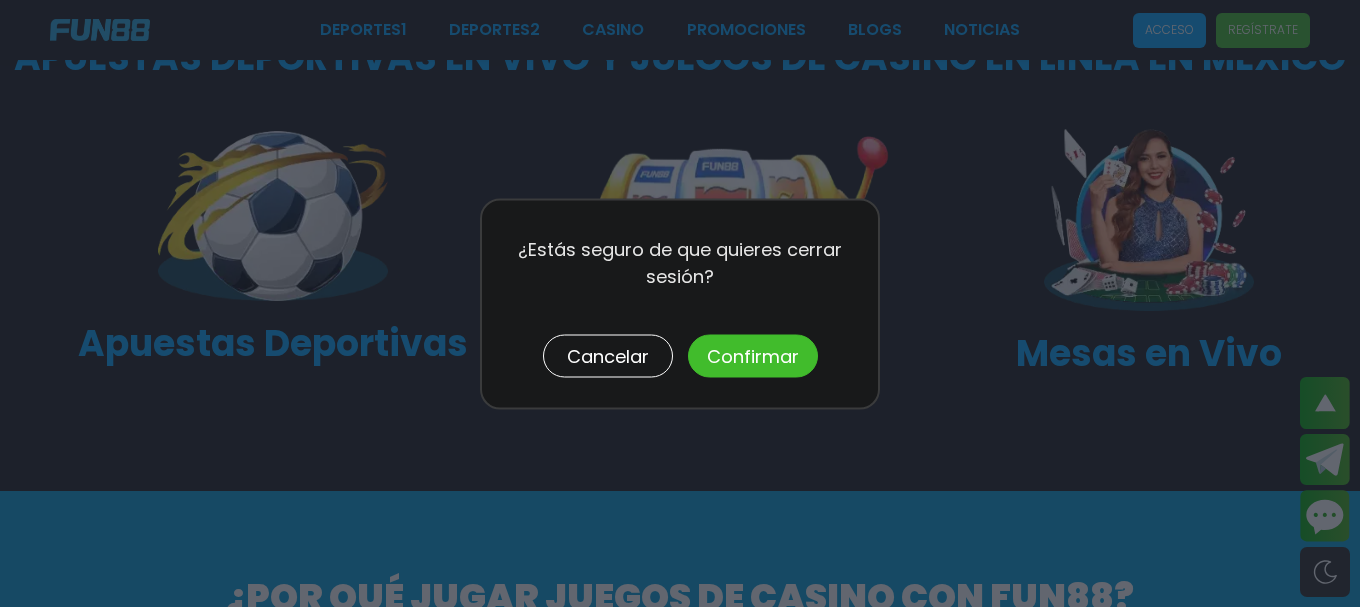 scroll, scrollTop: 123, scrollLeft: 0, axis: vertical 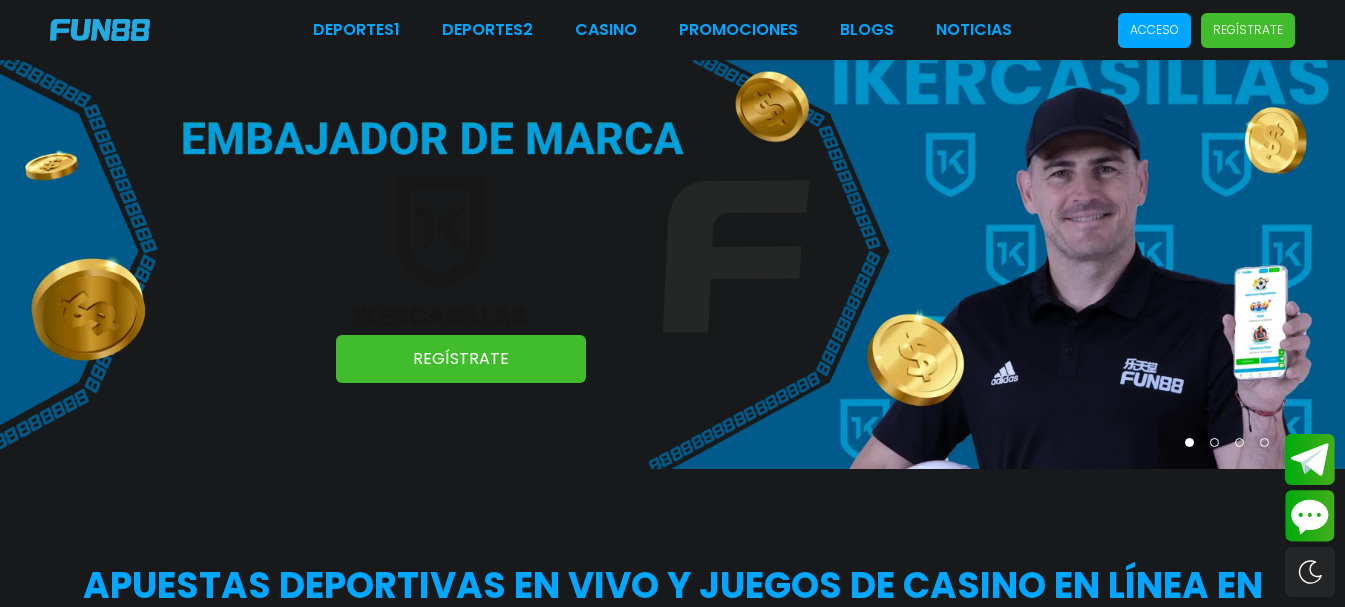 click on "Acceso" at bounding box center (1154, 30) 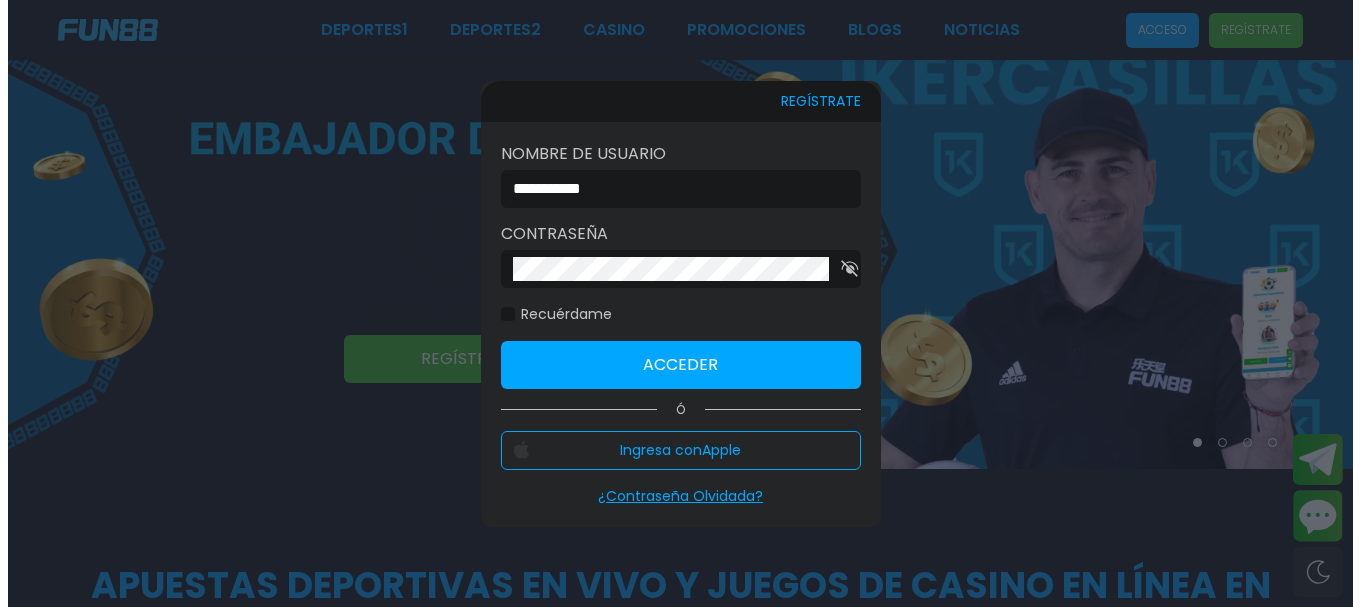 scroll, scrollTop: 0, scrollLeft: 0, axis: both 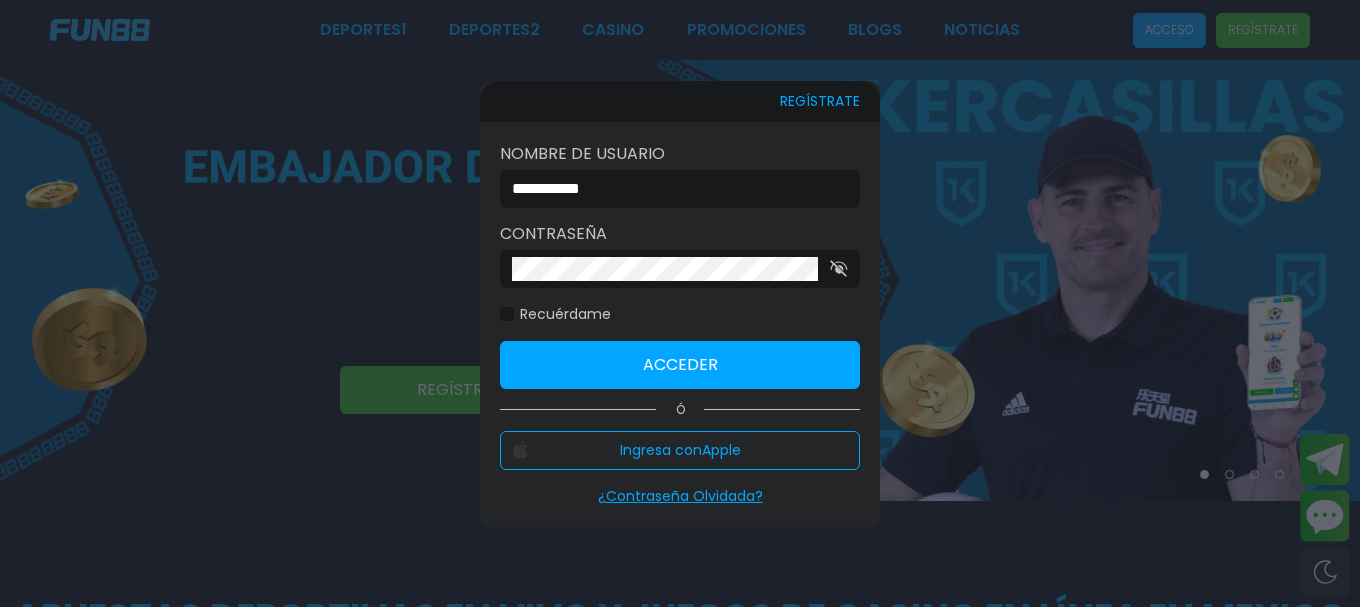 click on "**********" at bounding box center [674, 189] 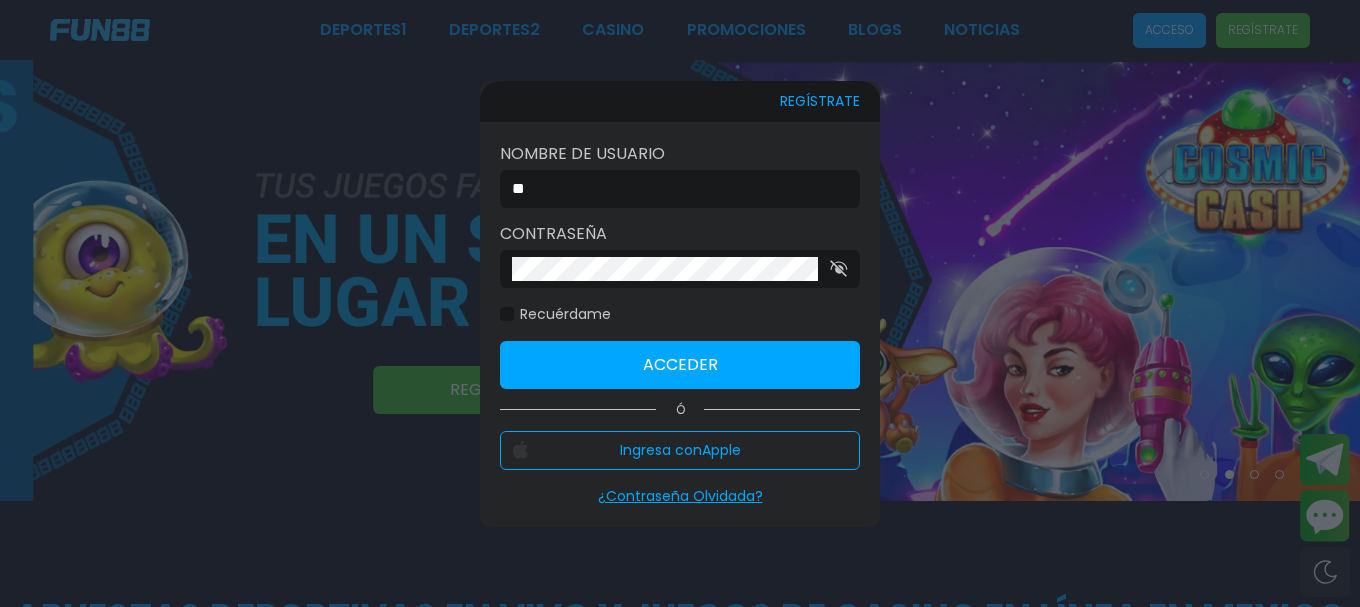 type on "*" 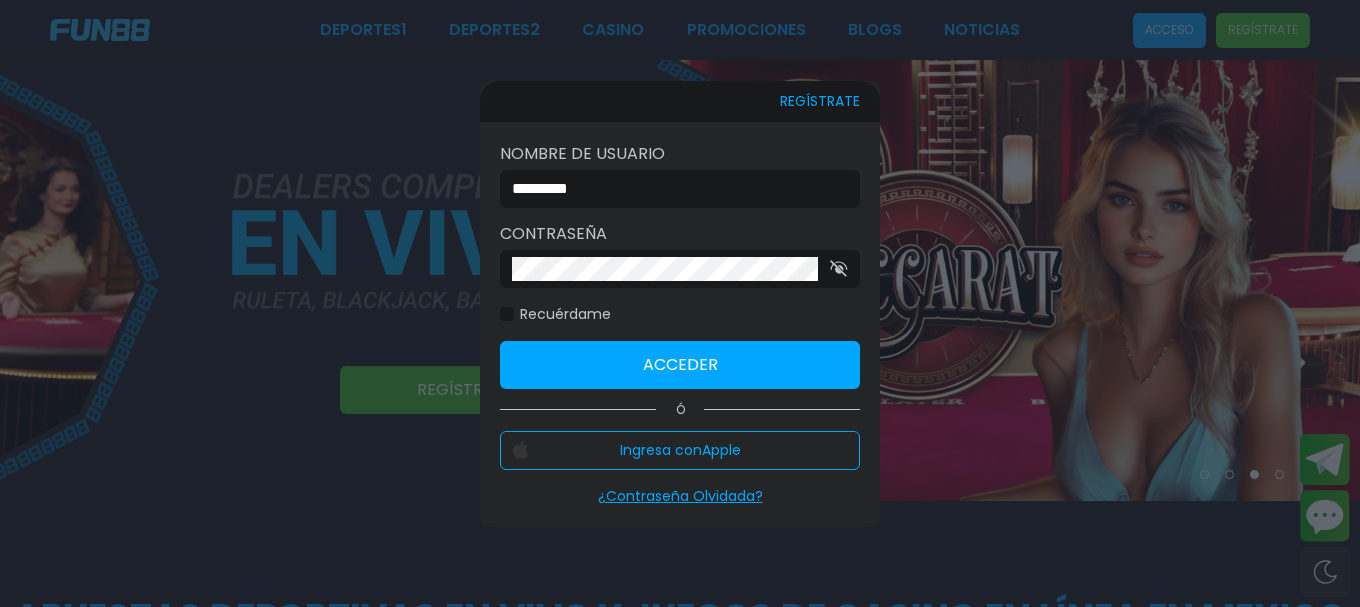 type on "*********" 